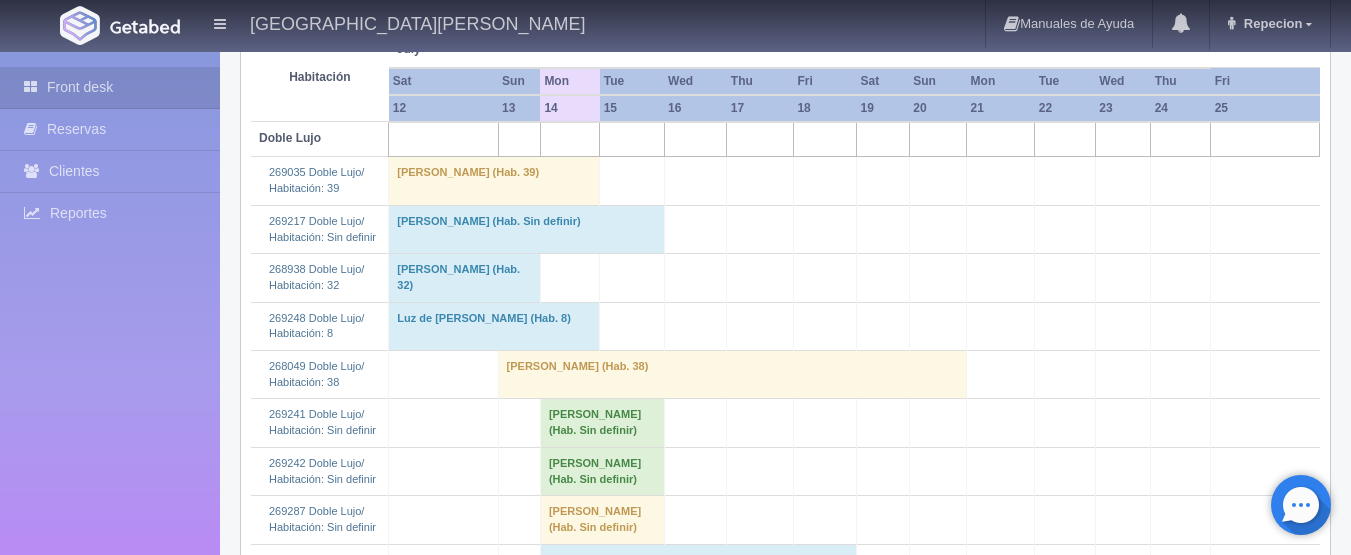 scroll, scrollTop: 600, scrollLeft: 0, axis: vertical 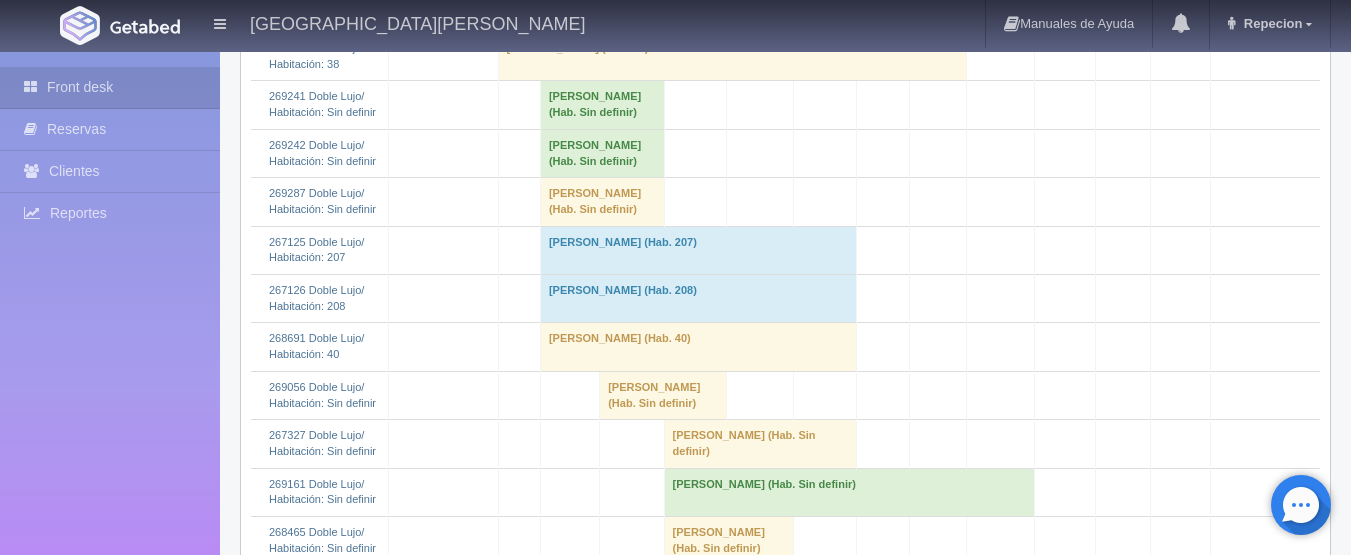 click on "[PERSON_NAME] 												(Hab. Sin definir)" at bounding box center [602, 202] 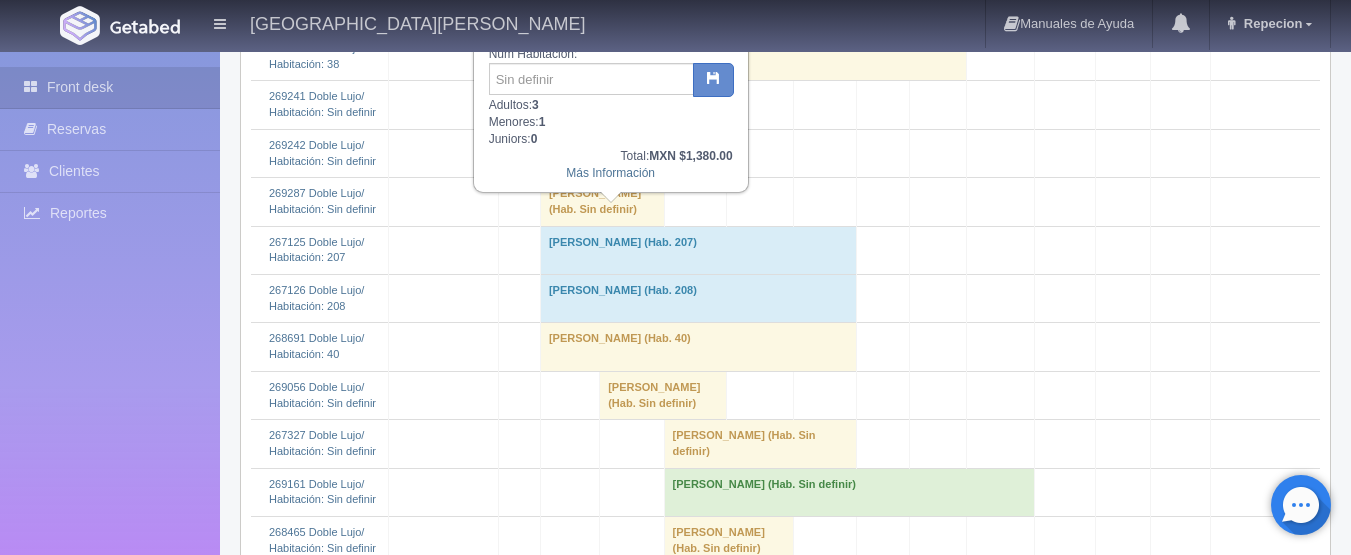 click on "[PERSON_NAME] 												(Hab. Sin definir)" at bounding box center [602, 202] 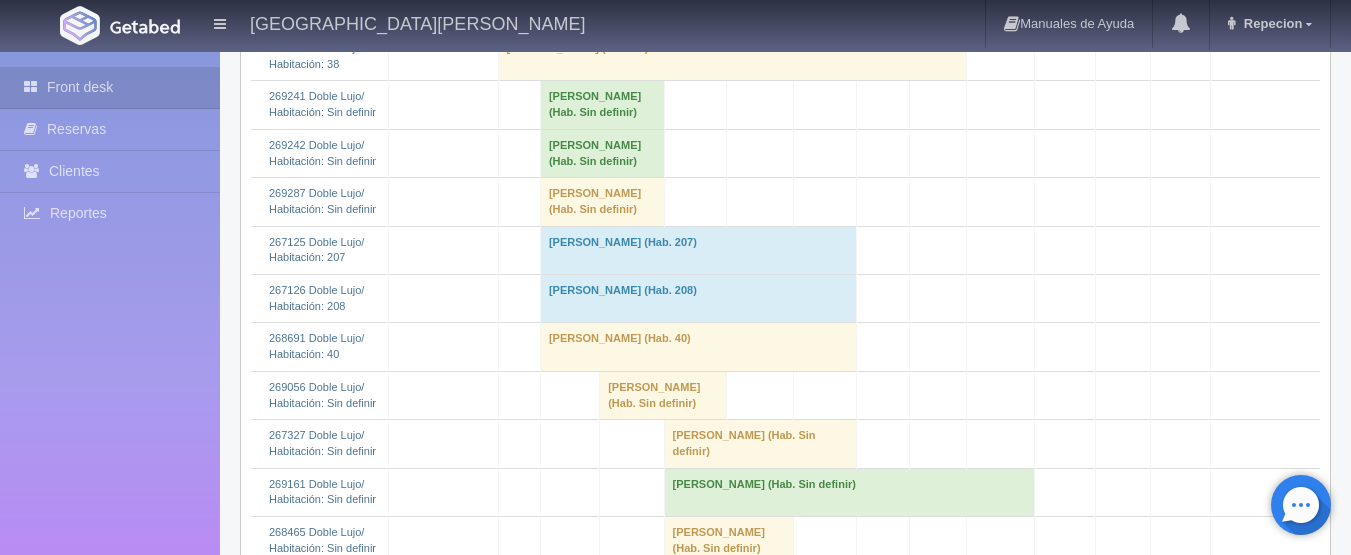 click on "[PERSON_NAME] 												(Hab. Sin definir)" at bounding box center (602, 105) 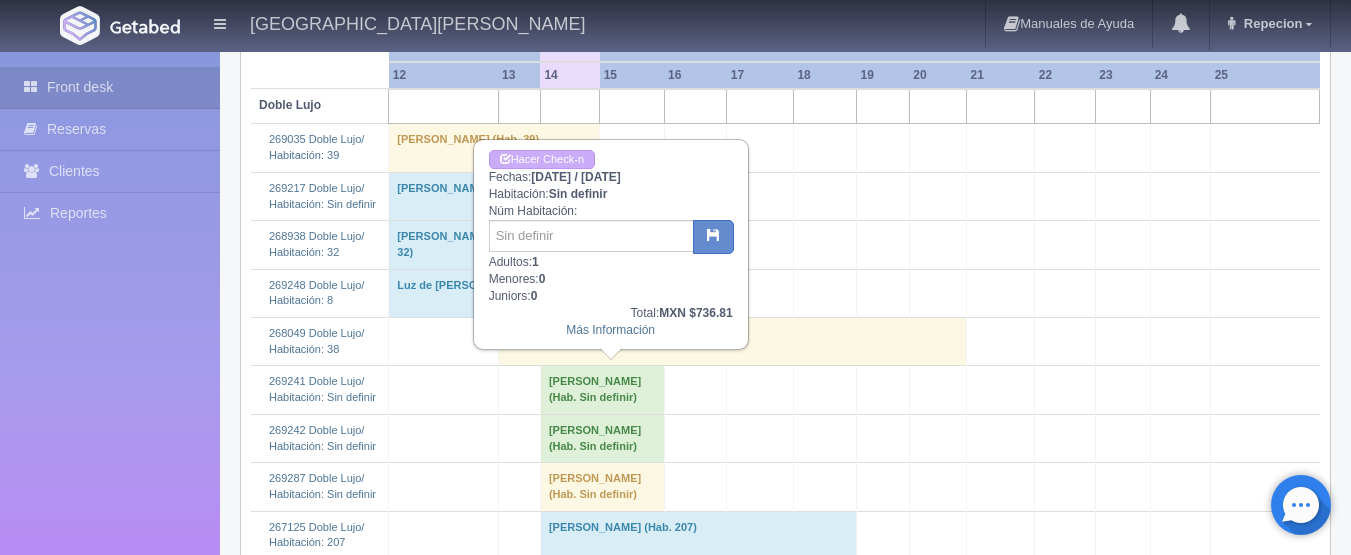 scroll, scrollTop: 300, scrollLeft: 0, axis: vertical 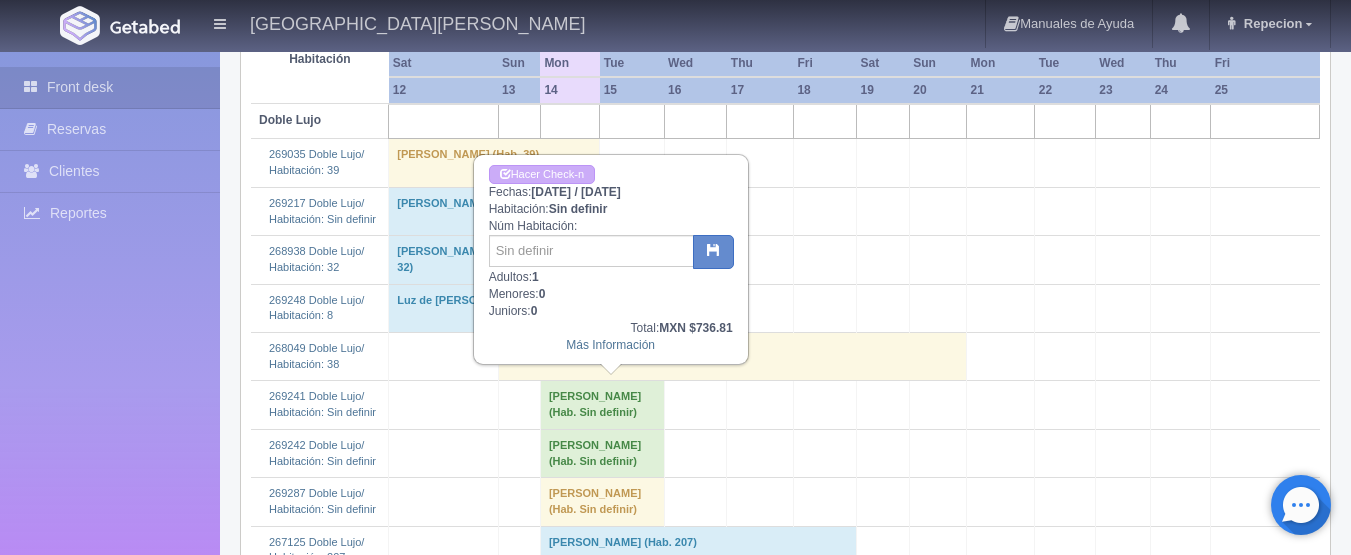 click on "Norma Miriam Hernández Rosas 												(Hab. Sin definir)" at bounding box center [602, 405] 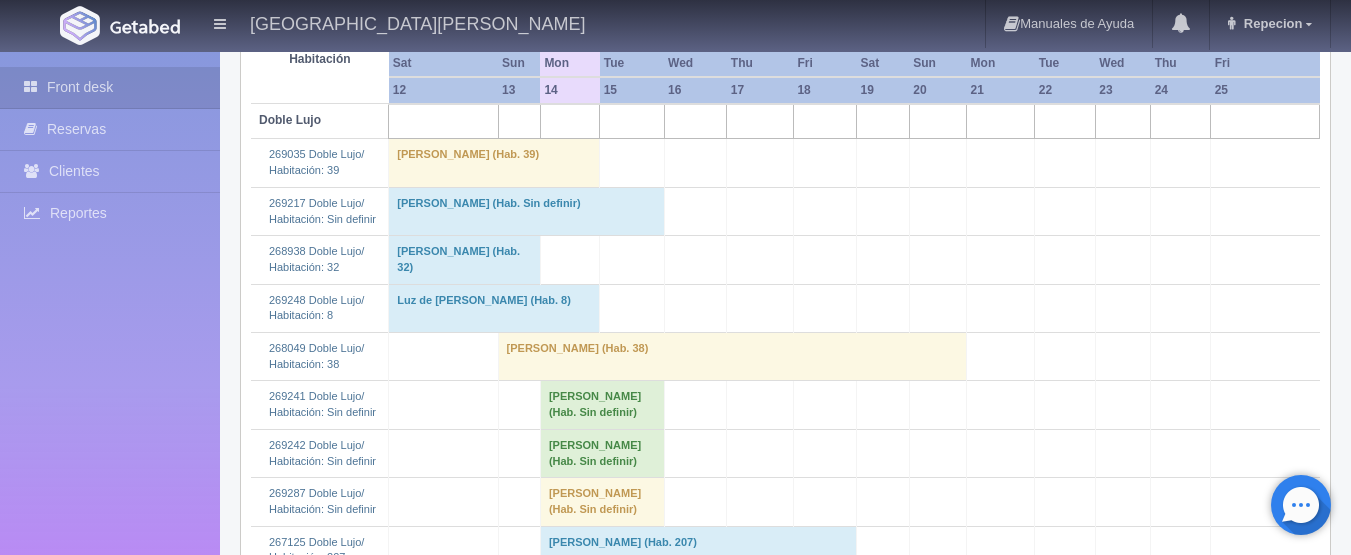 click on "Norma Miriam Hernández Rosas 												(Hab. Sin definir)" at bounding box center (602, 453) 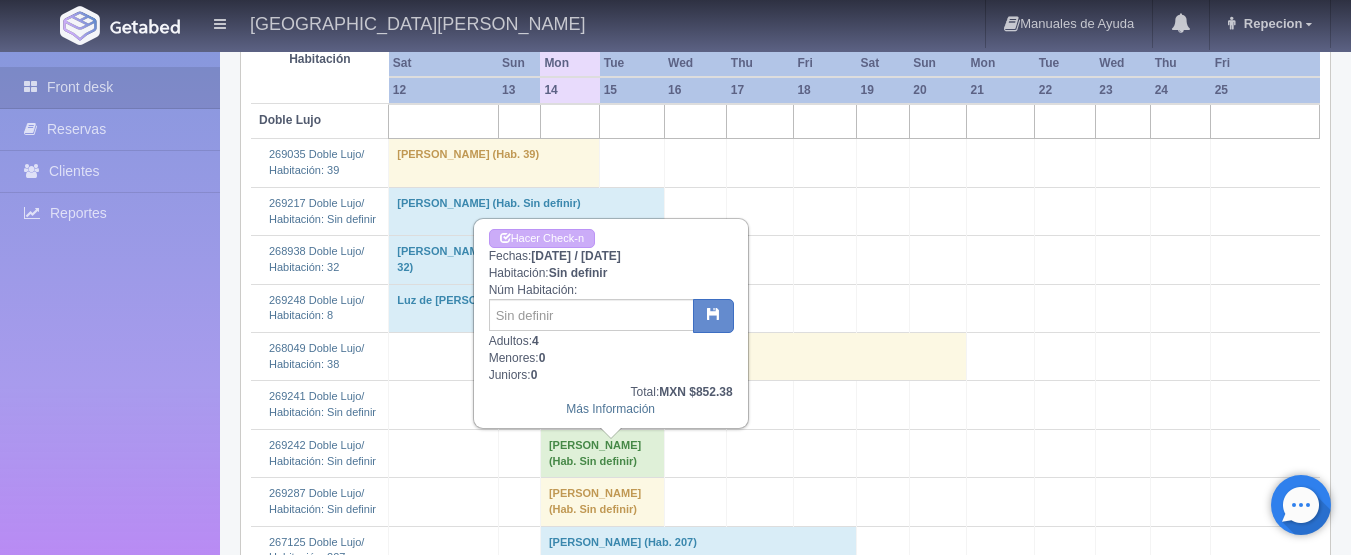 click on "Norma Miriam Hernández Rosas 												(Hab. Sin definir)" at bounding box center [602, 453] 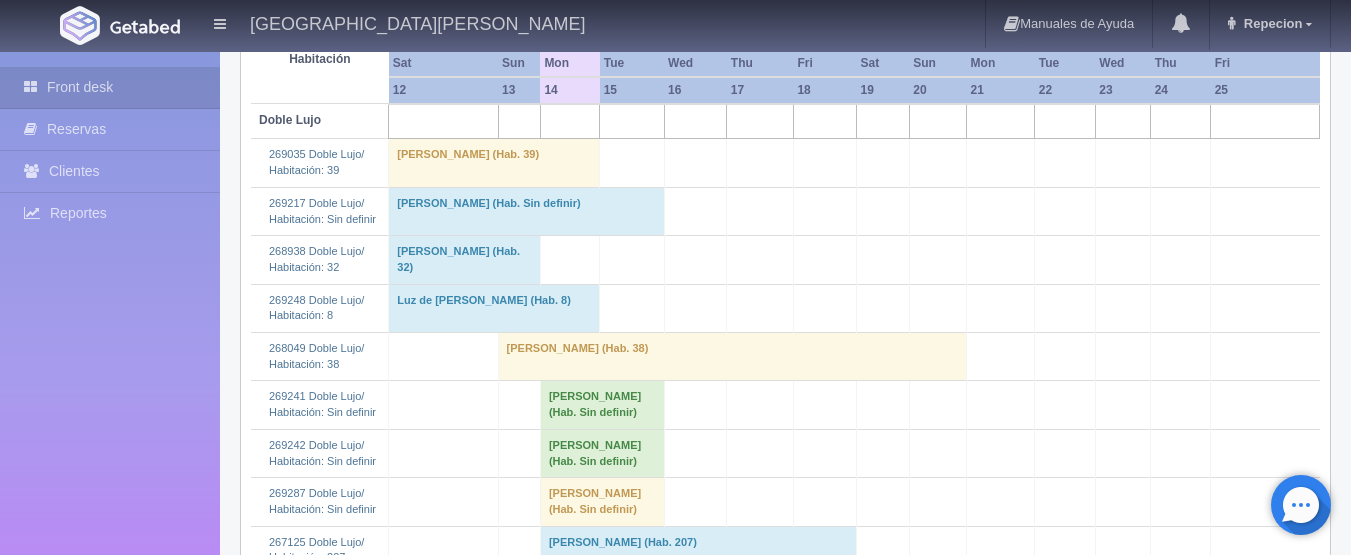 click on "Norma Miriam Hernández Rosas 												(Hab. Sin definir)" at bounding box center [602, 405] 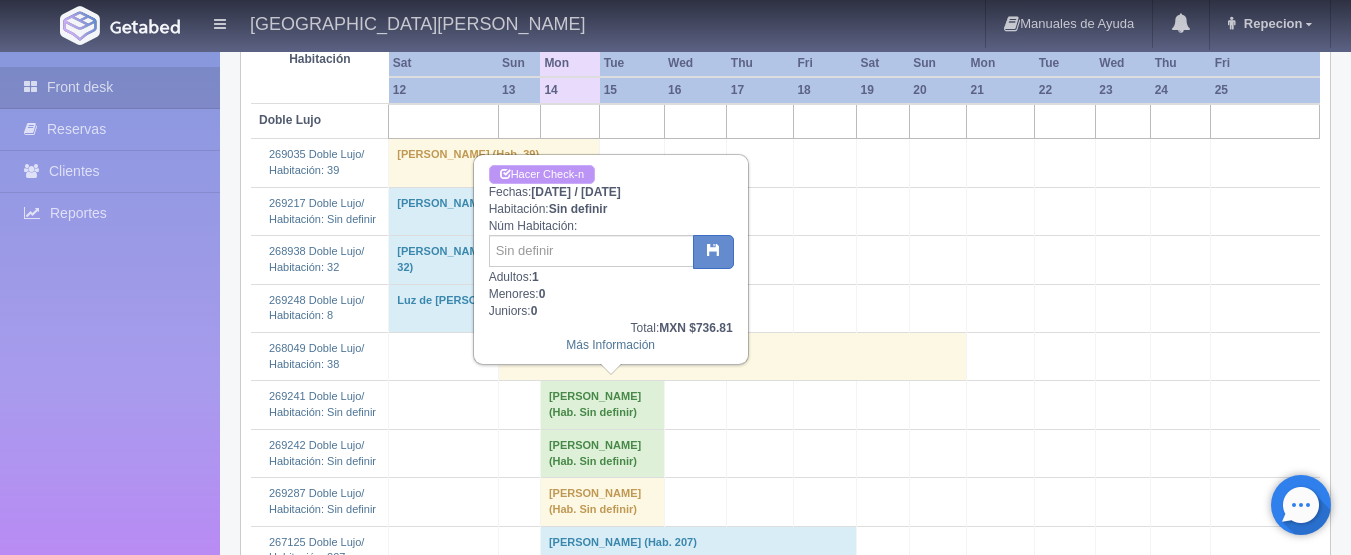 click on "Hacer Check-n" at bounding box center (542, 174) 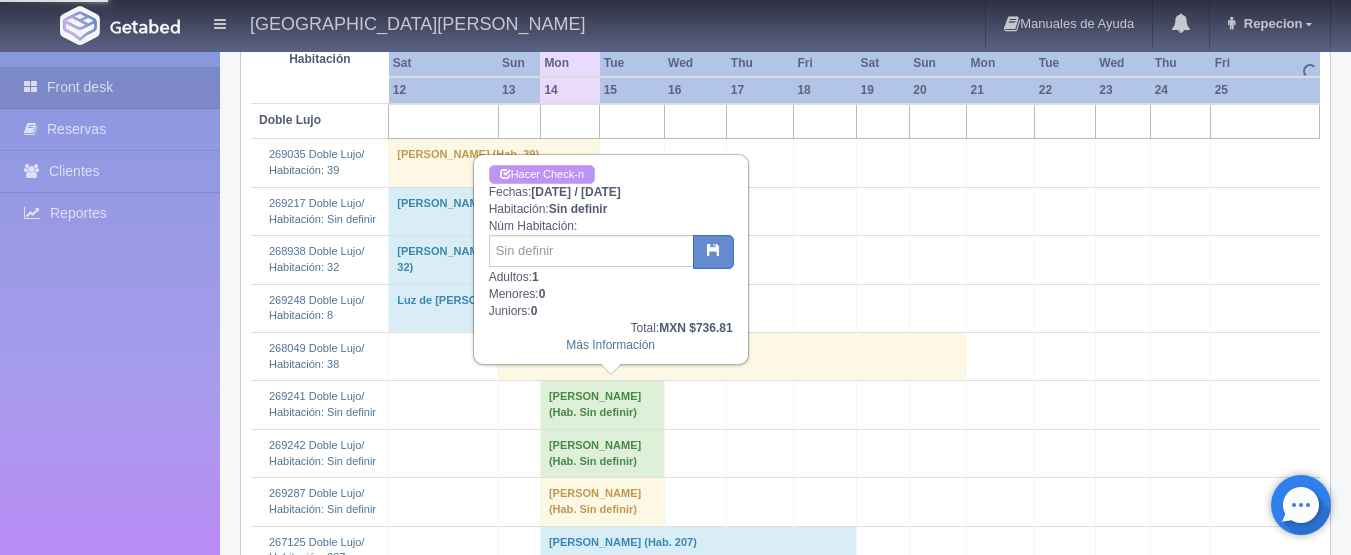 click on "Hacer Check-n" at bounding box center (542, 174) 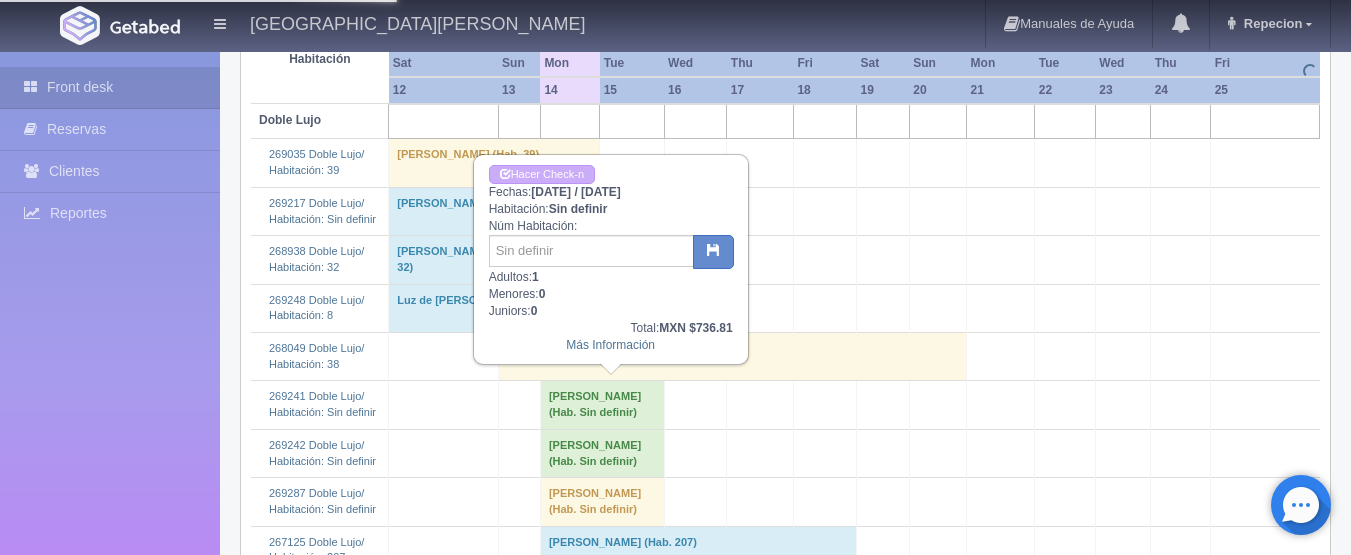 click on "Norma Miriam Hernández Rosas 												(Hab. Sin definir)" at bounding box center (602, 453) 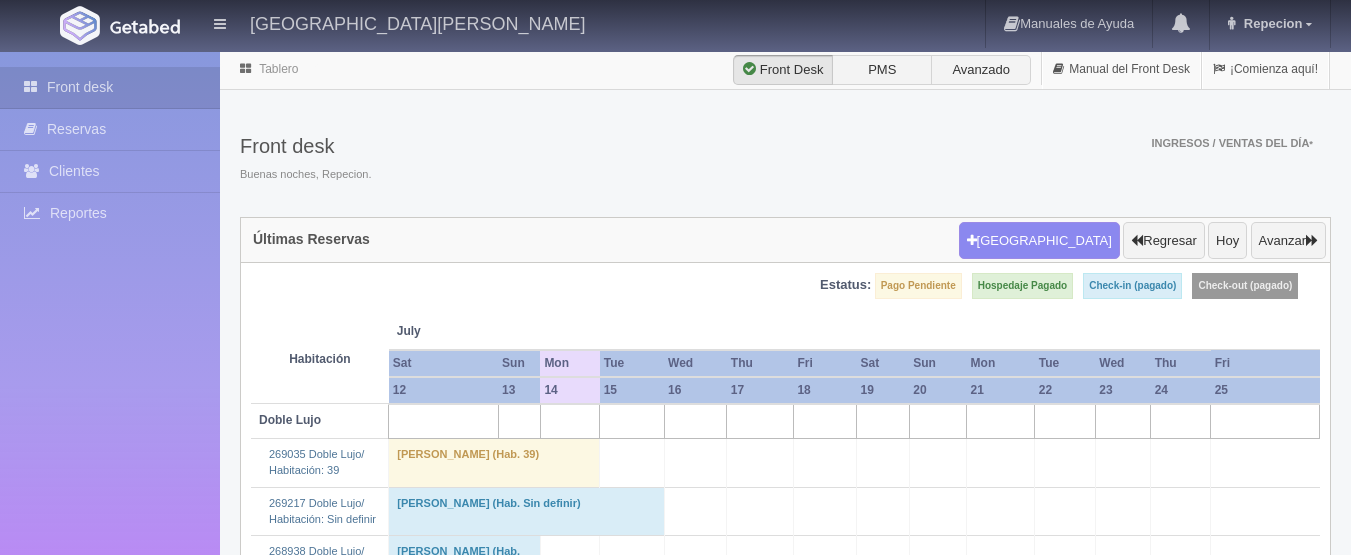 scroll, scrollTop: 300, scrollLeft: 0, axis: vertical 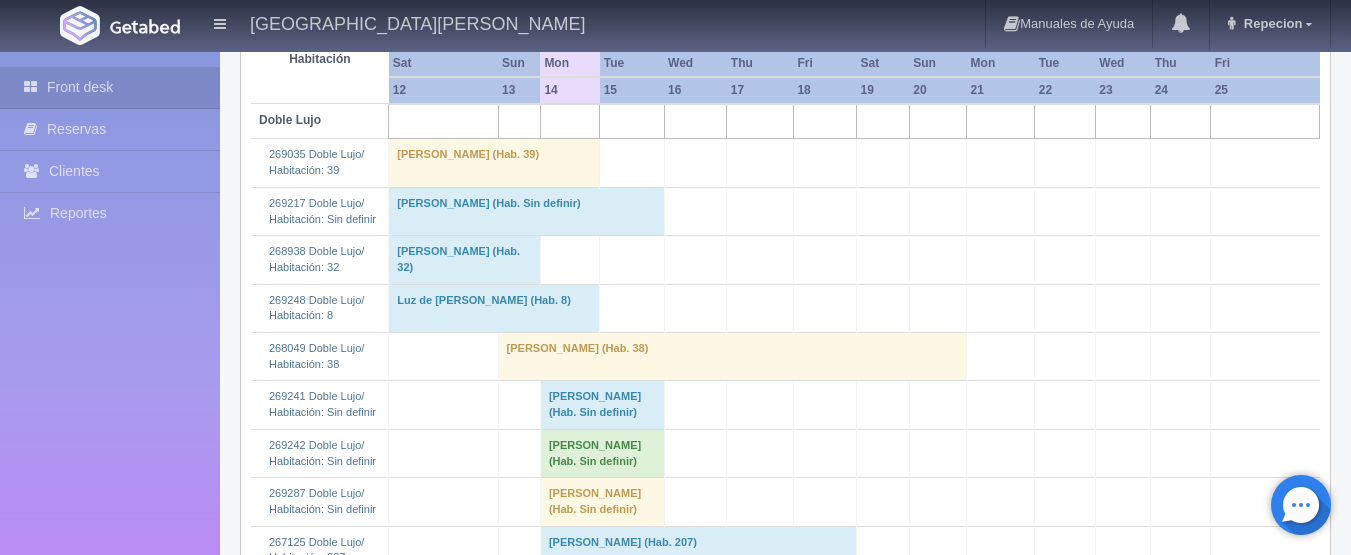 click on "[PERSON_NAME] 												(Hab. Sin definir)" at bounding box center (602, 453) 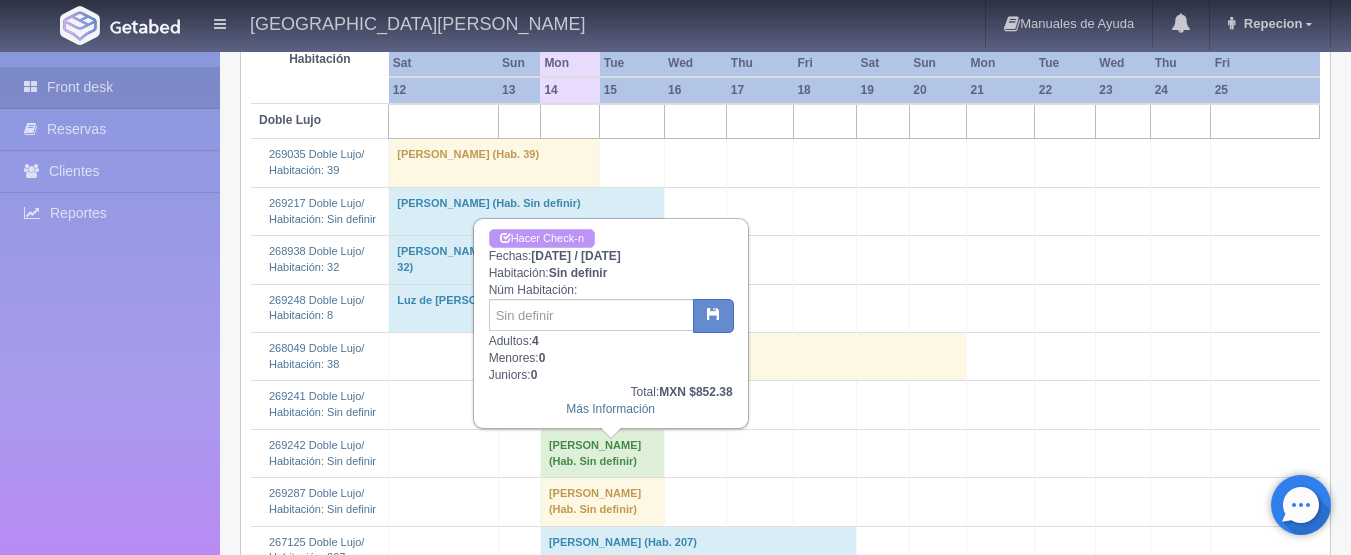click on "Hacer Check-n" at bounding box center [542, 238] 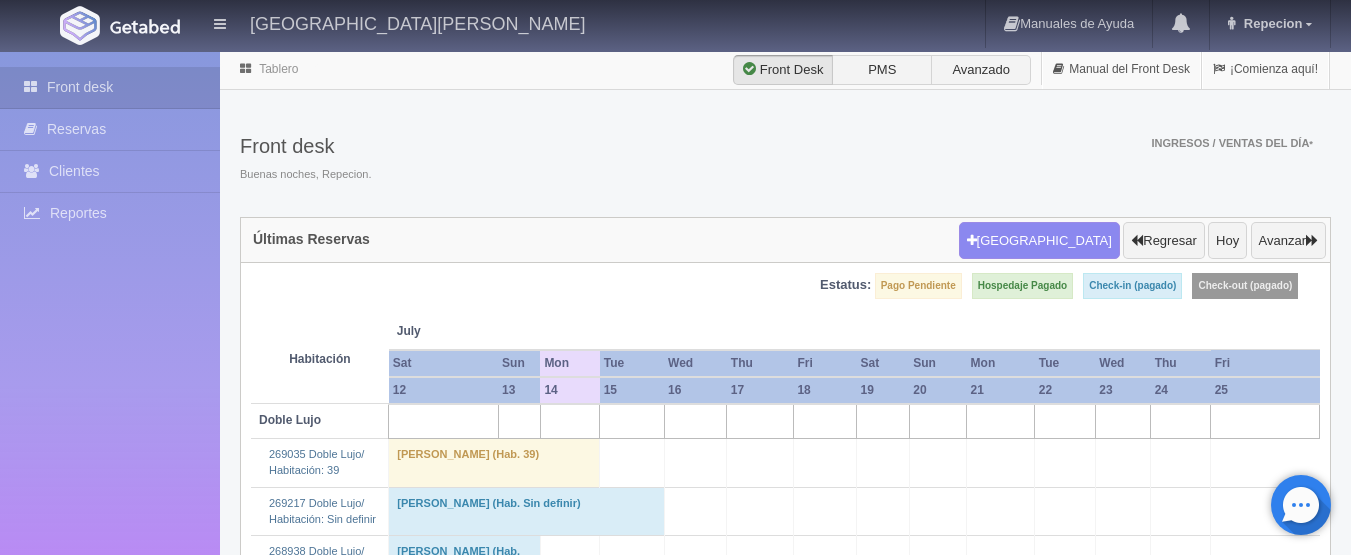 scroll, scrollTop: 300, scrollLeft: 0, axis: vertical 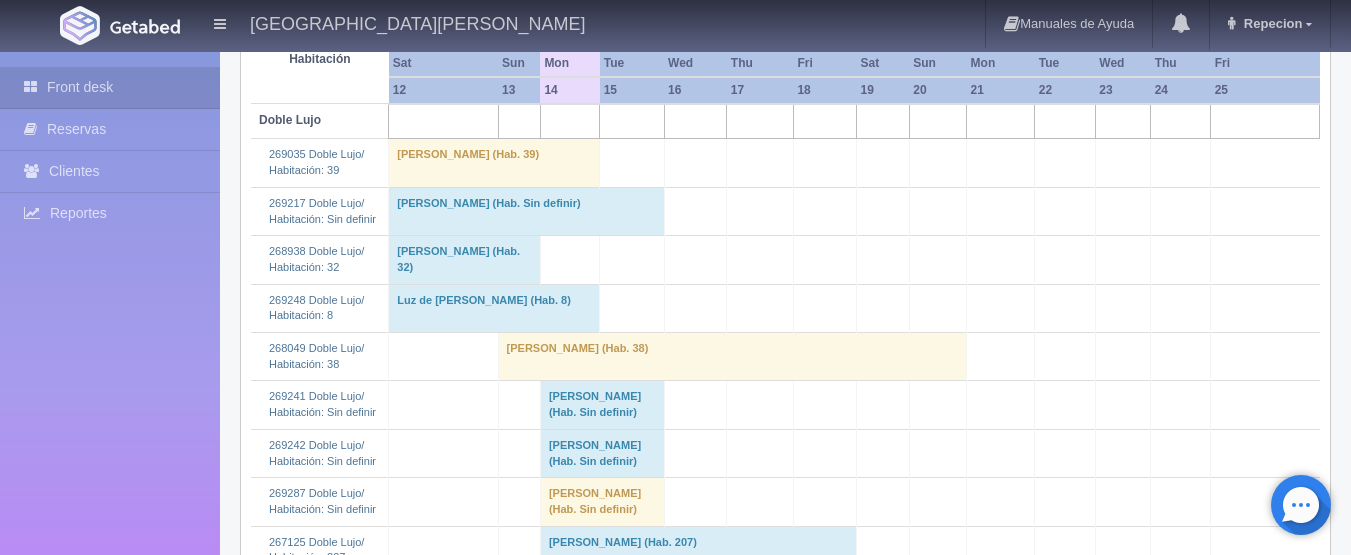 click on "[PERSON_NAME] 												(Hab. Sin definir)" at bounding box center (602, 405) 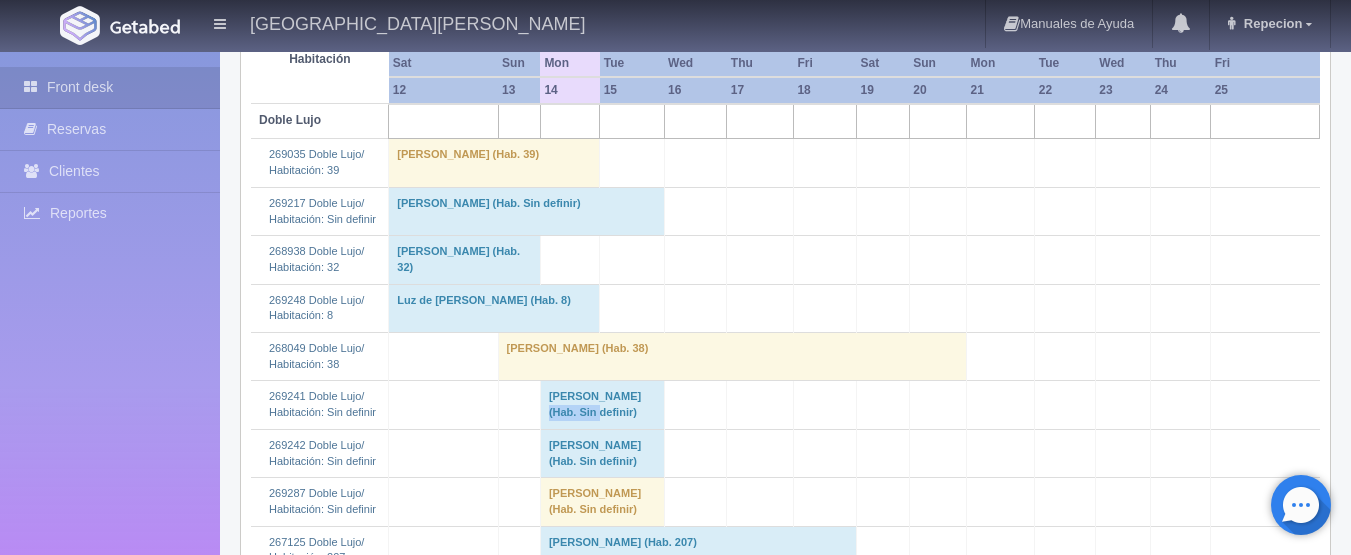 click on "[PERSON_NAME] 												(Hab. Sin definir)" at bounding box center (602, 405) 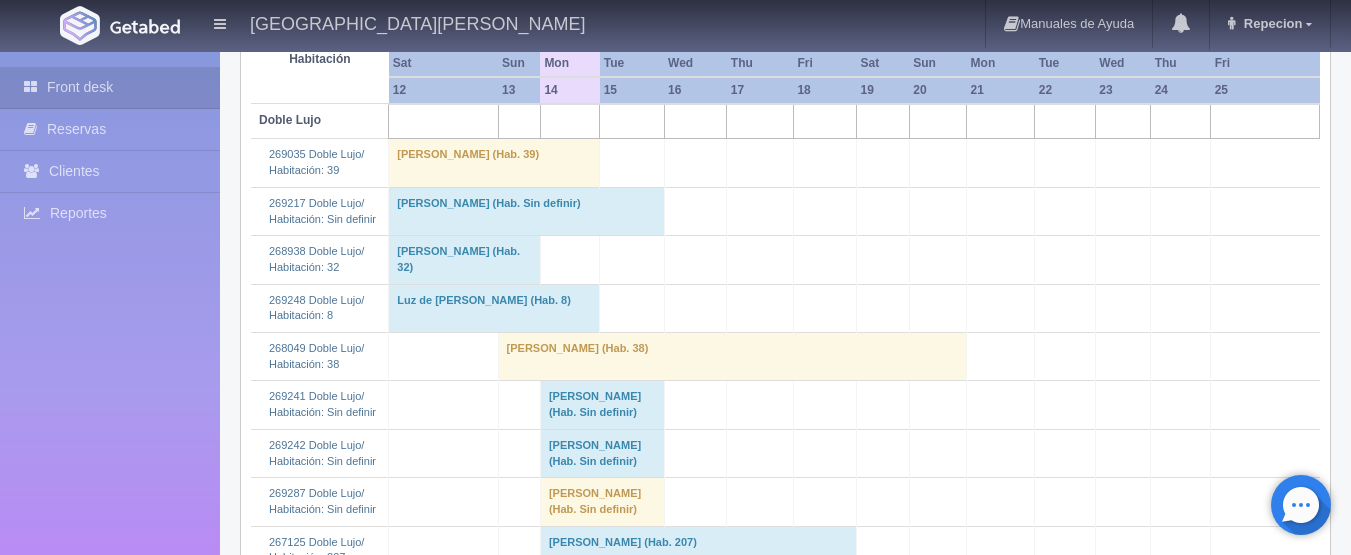 click on "[PERSON_NAME] 												(Hab. Sin definir)" at bounding box center (602, 405) 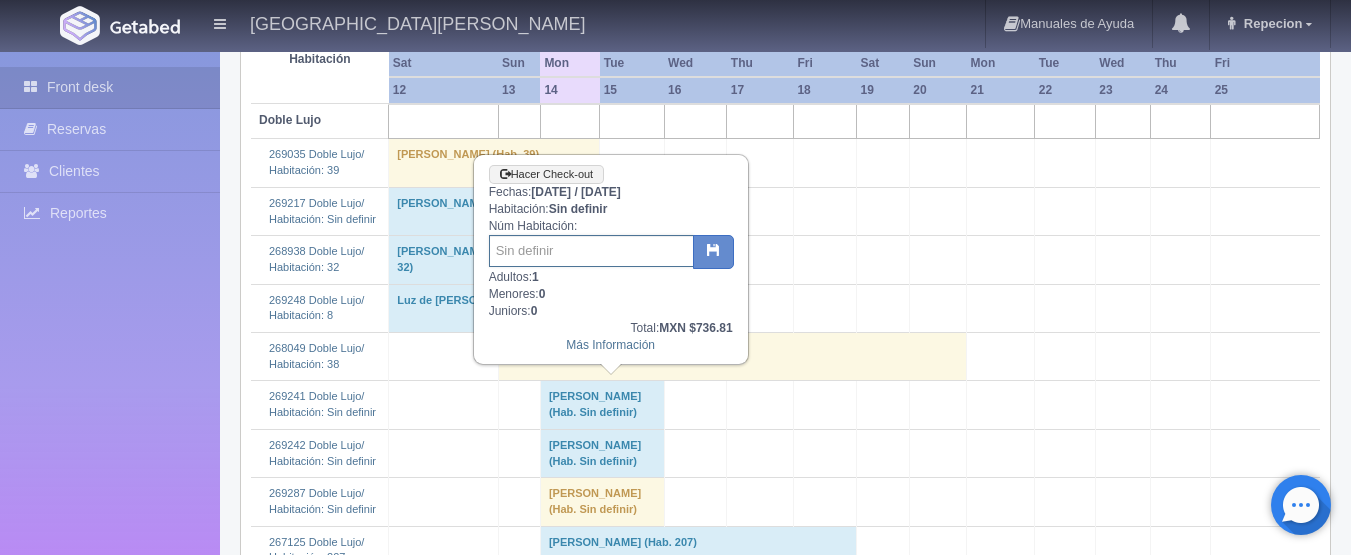 click at bounding box center [591, 251] 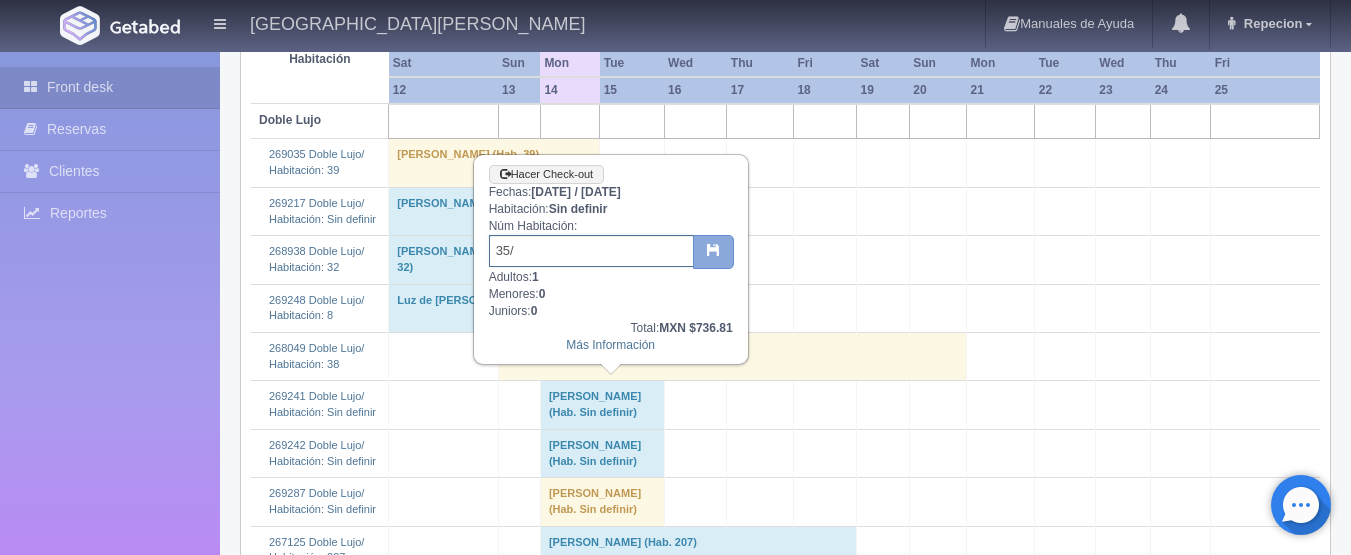 type on "35/" 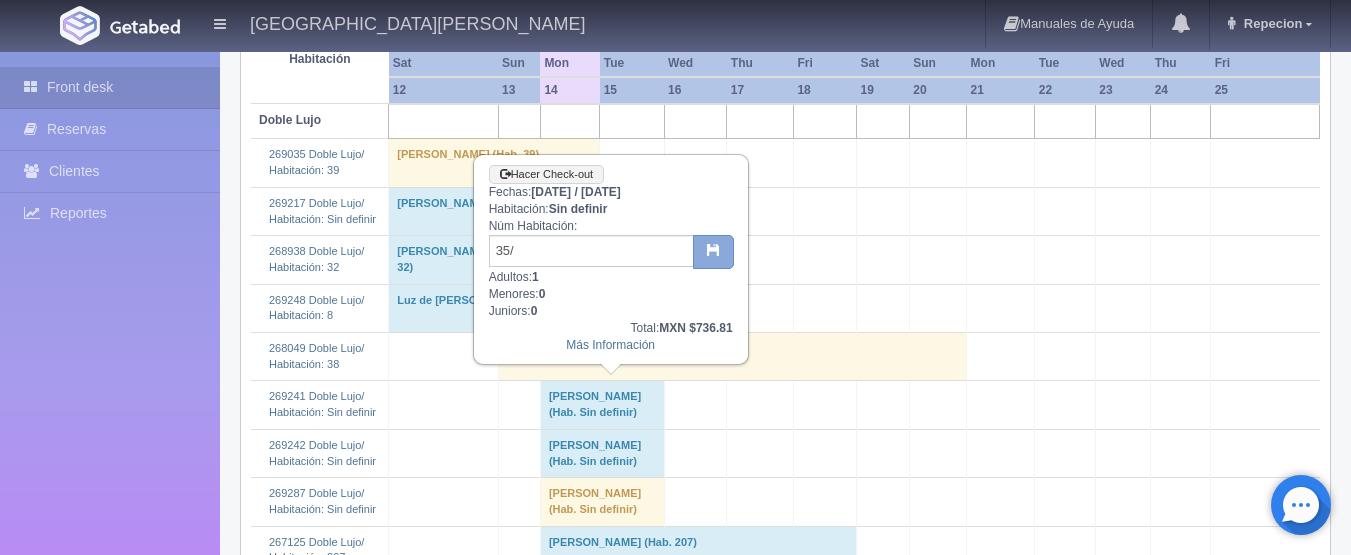 click at bounding box center (713, 252) 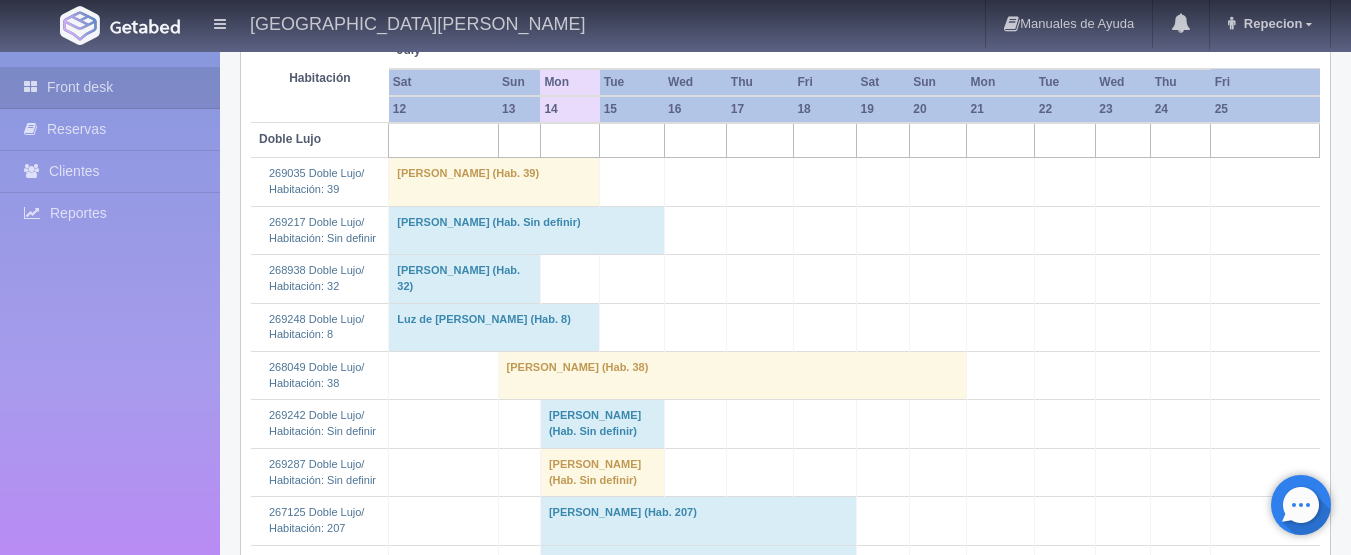 scroll, scrollTop: 300, scrollLeft: 0, axis: vertical 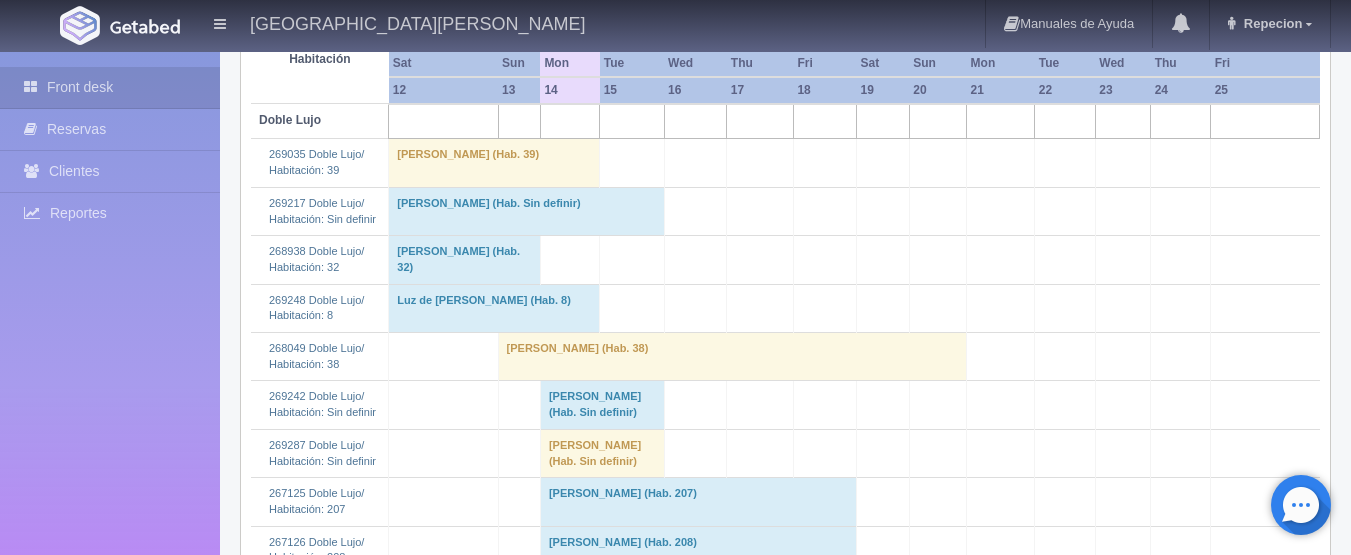 click on "Norma Miriam Hernández Rosas 												(Hab. Sin definir)" at bounding box center (602, 405) 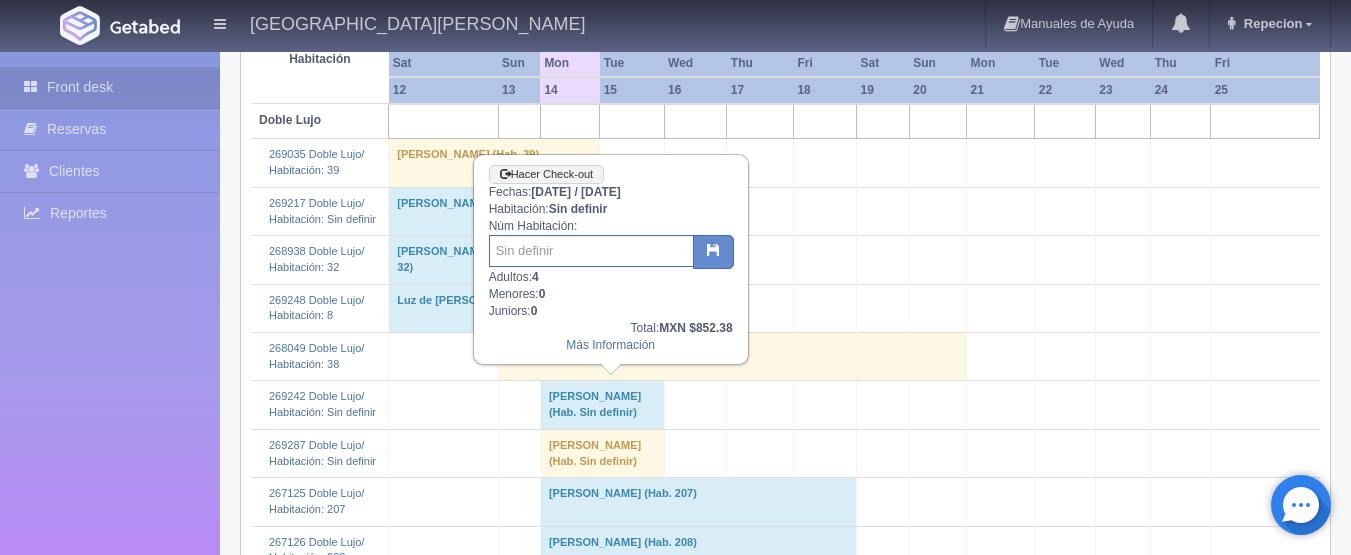 click at bounding box center [591, 251] 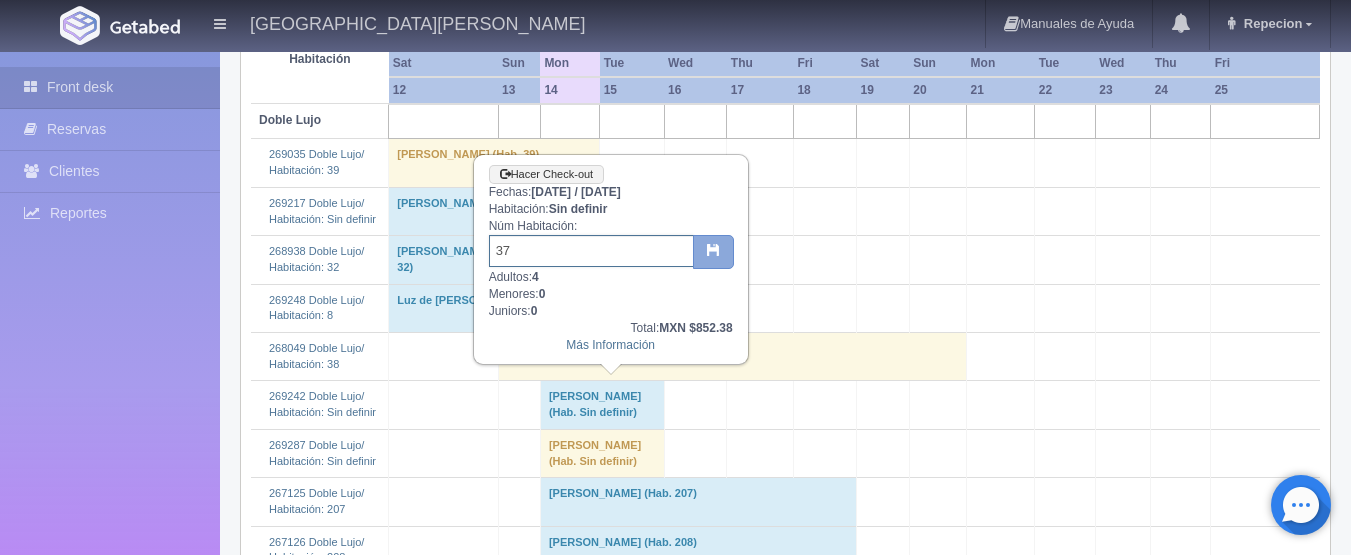 type on "37" 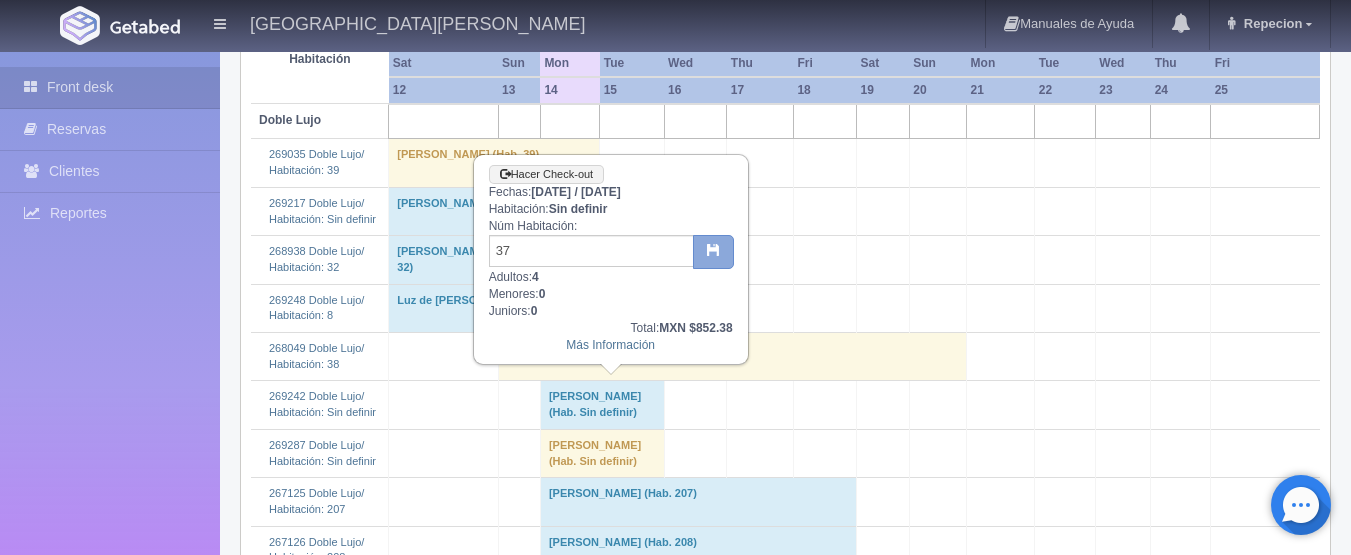 click at bounding box center (713, 249) 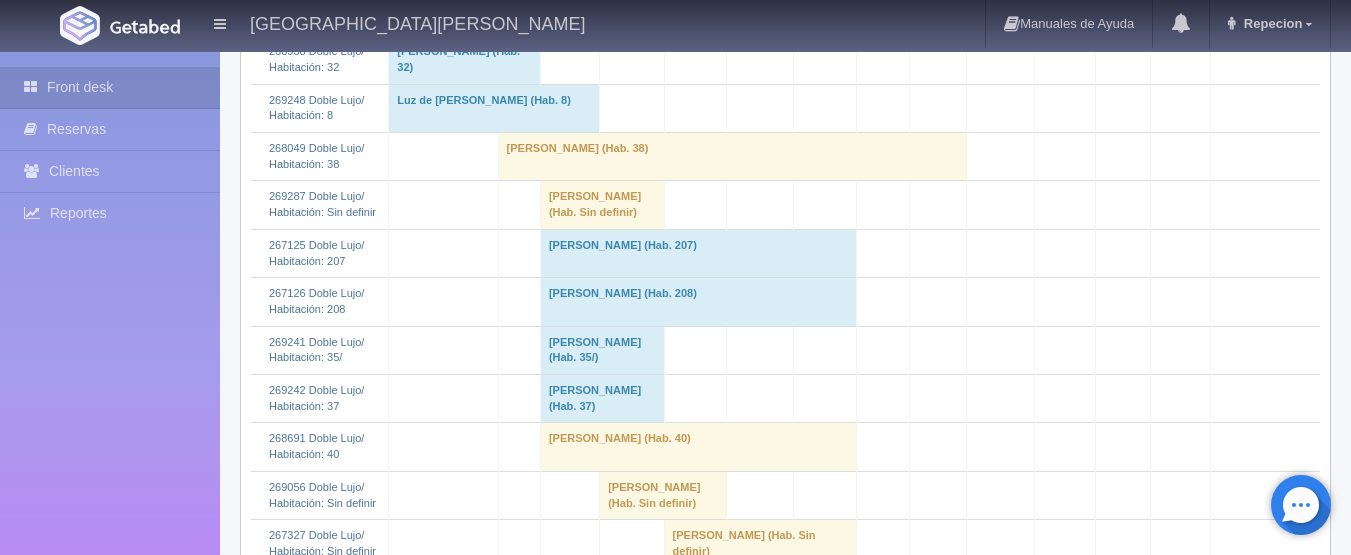 scroll, scrollTop: 600, scrollLeft: 0, axis: vertical 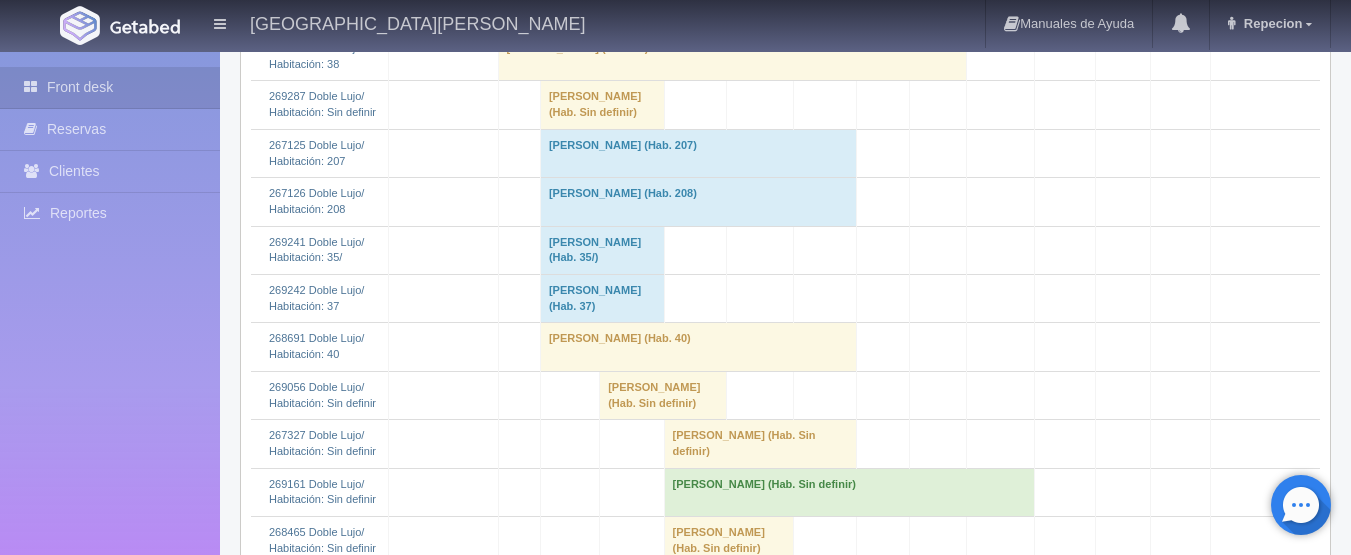 click on "[PERSON_NAME] 												(Hab. 35/)" at bounding box center [602, 250] 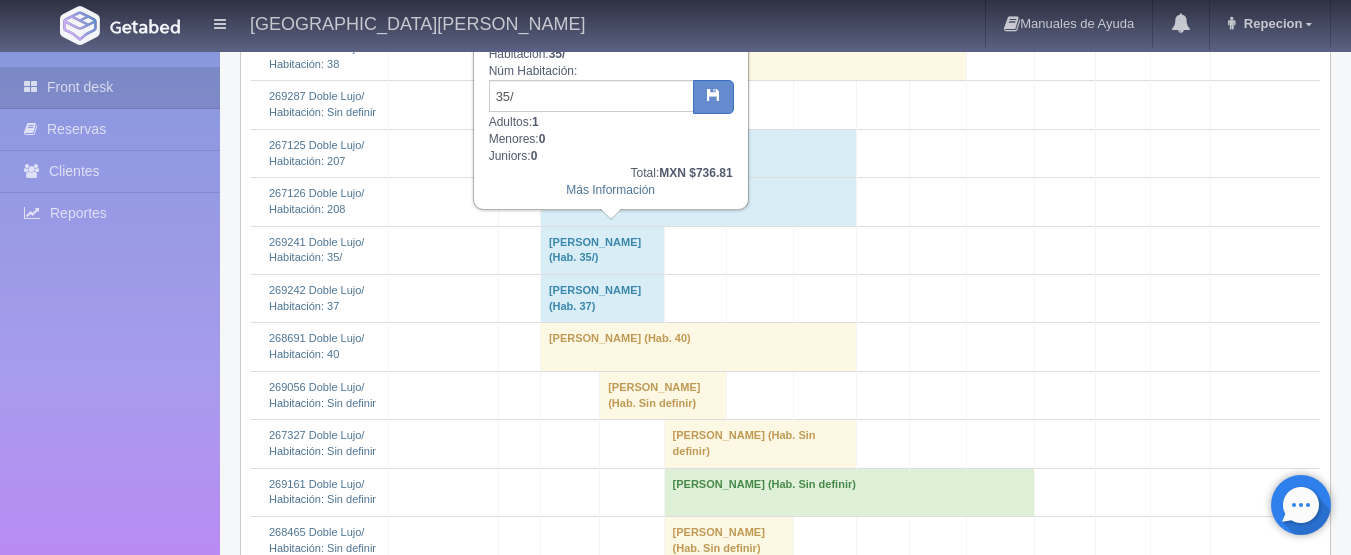 scroll, scrollTop: 500, scrollLeft: 0, axis: vertical 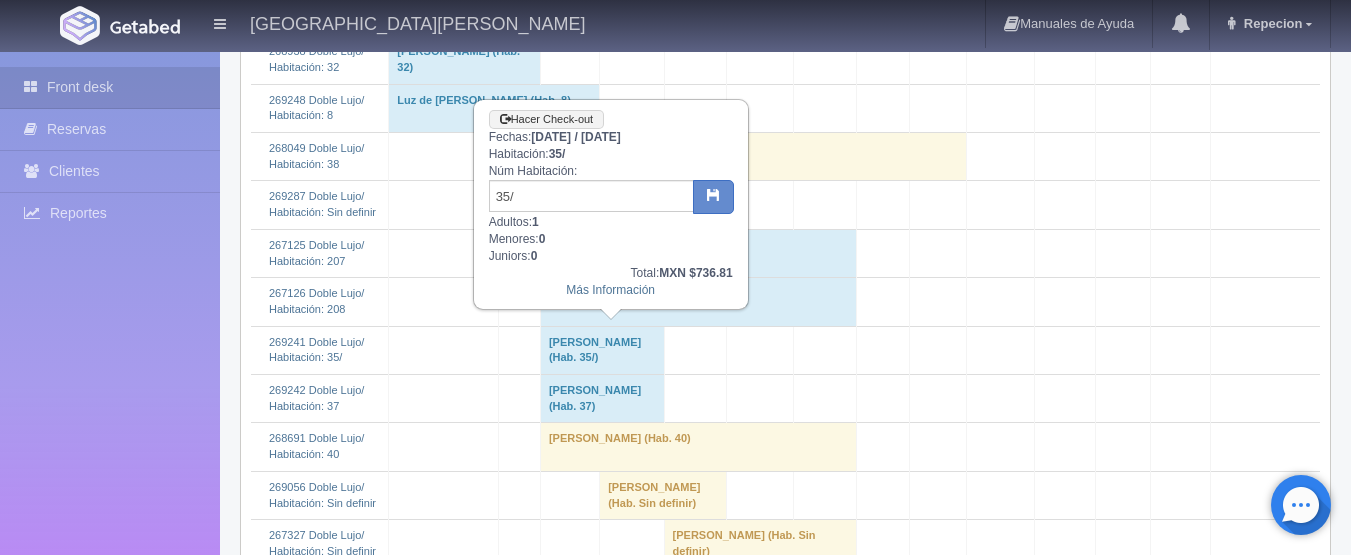 click on "[PERSON_NAME] 												(Hab. 35/)" at bounding box center [602, 350] 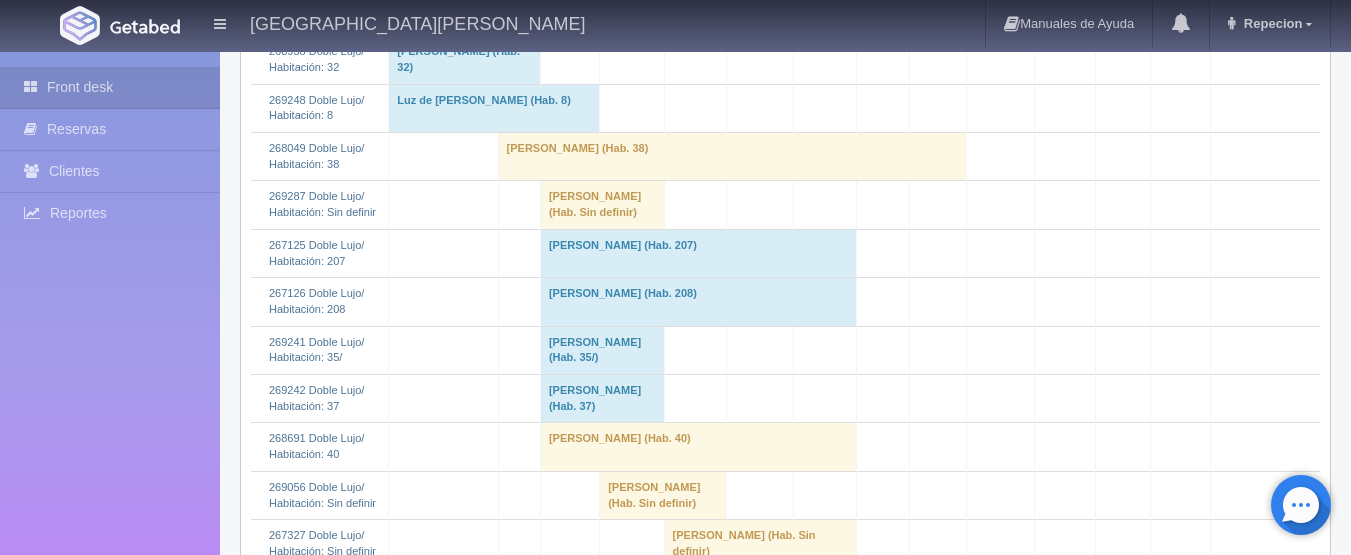 click on "[PERSON_NAME] 												(Hab. 37)" at bounding box center (602, 399) 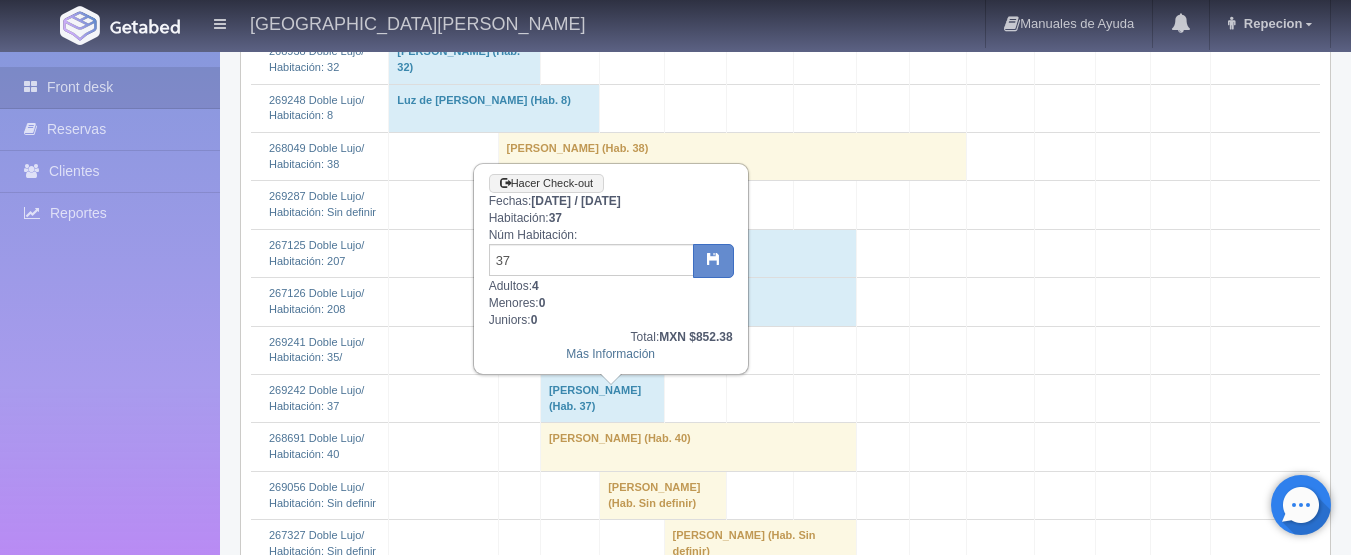 click on "[PERSON_NAME] 												(Hab. 37)" at bounding box center [602, 399] 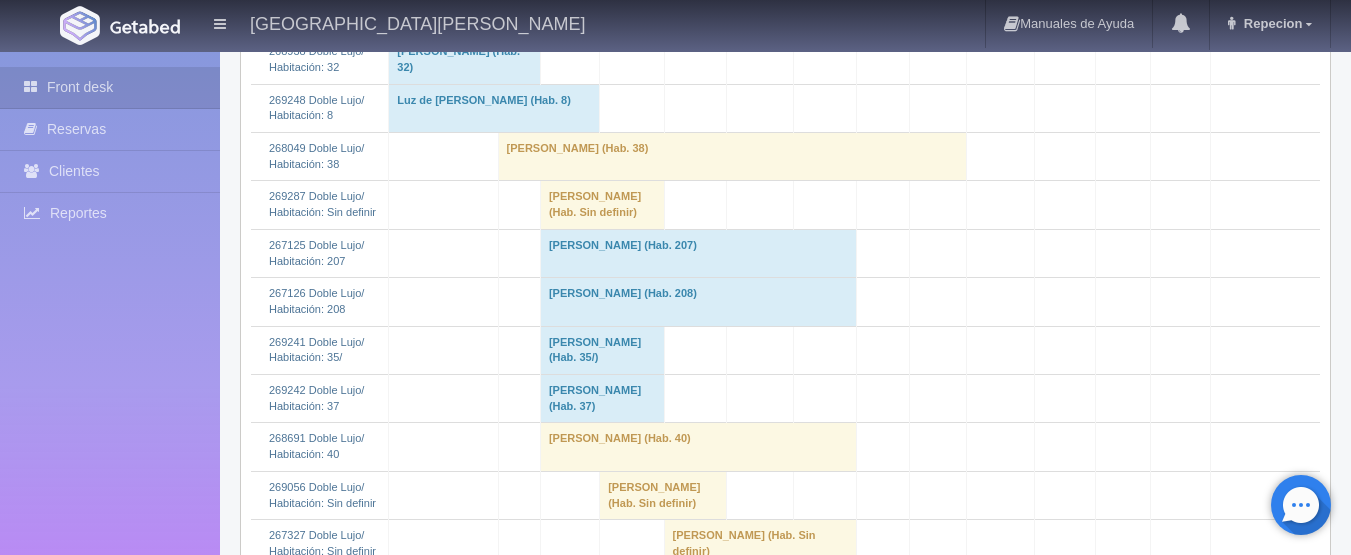 click on "[PERSON_NAME] 												(Hab. Sin definir)" at bounding box center (602, 205) 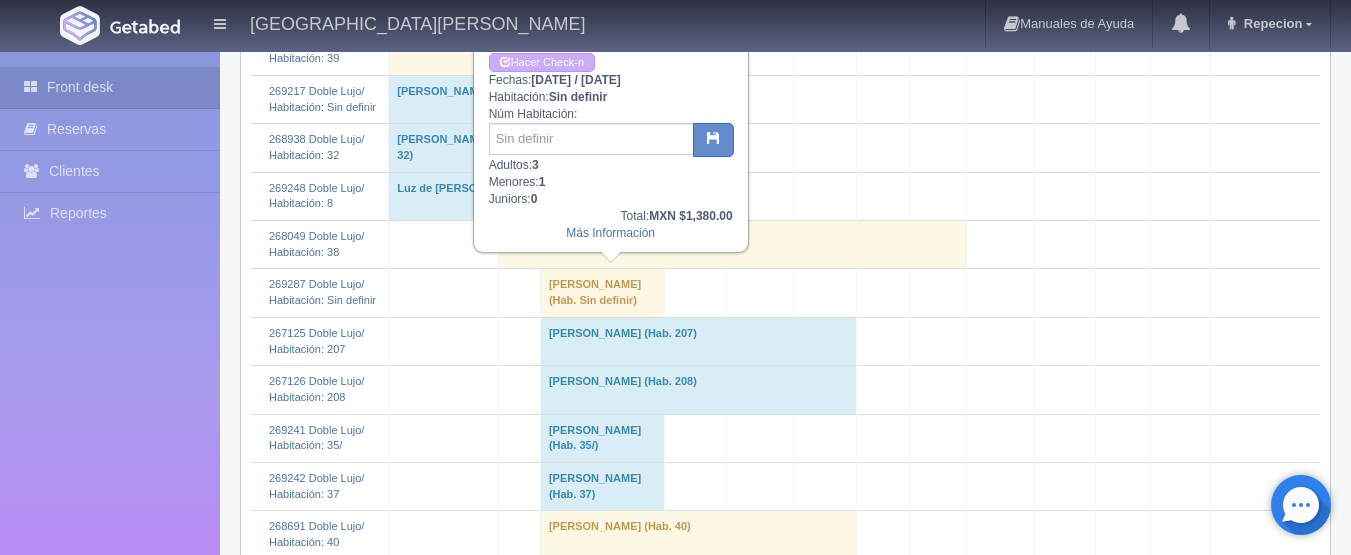 scroll, scrollTop: 300, scrollLeft: 0, axis: vertical 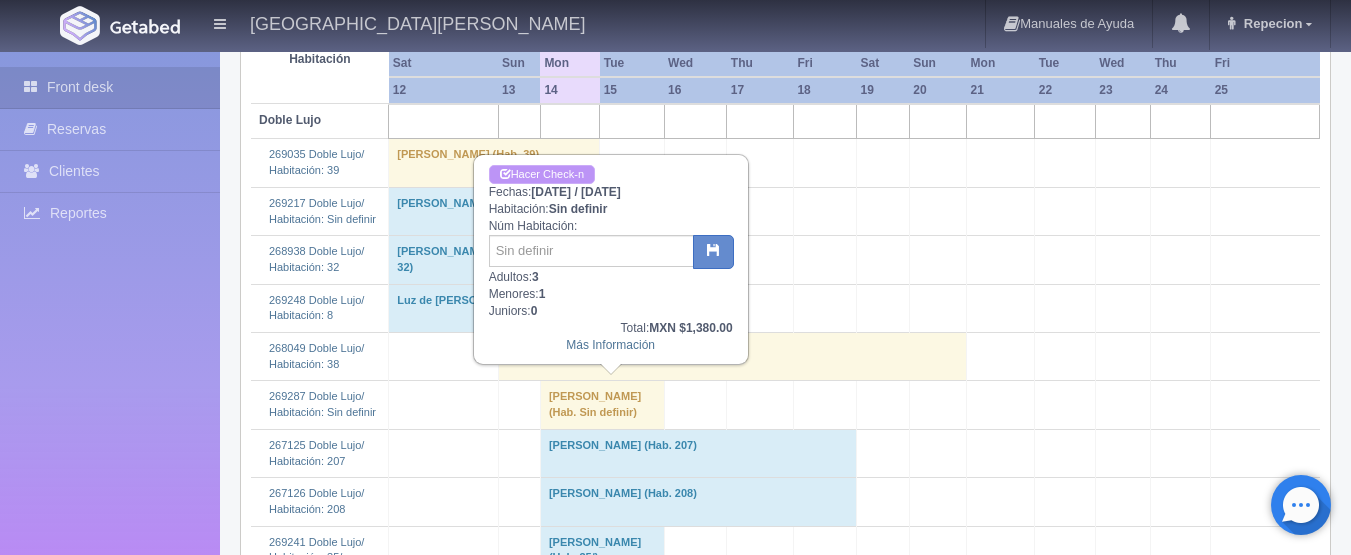 click on "Hacer Check-n" at bounding box center (542, 174) 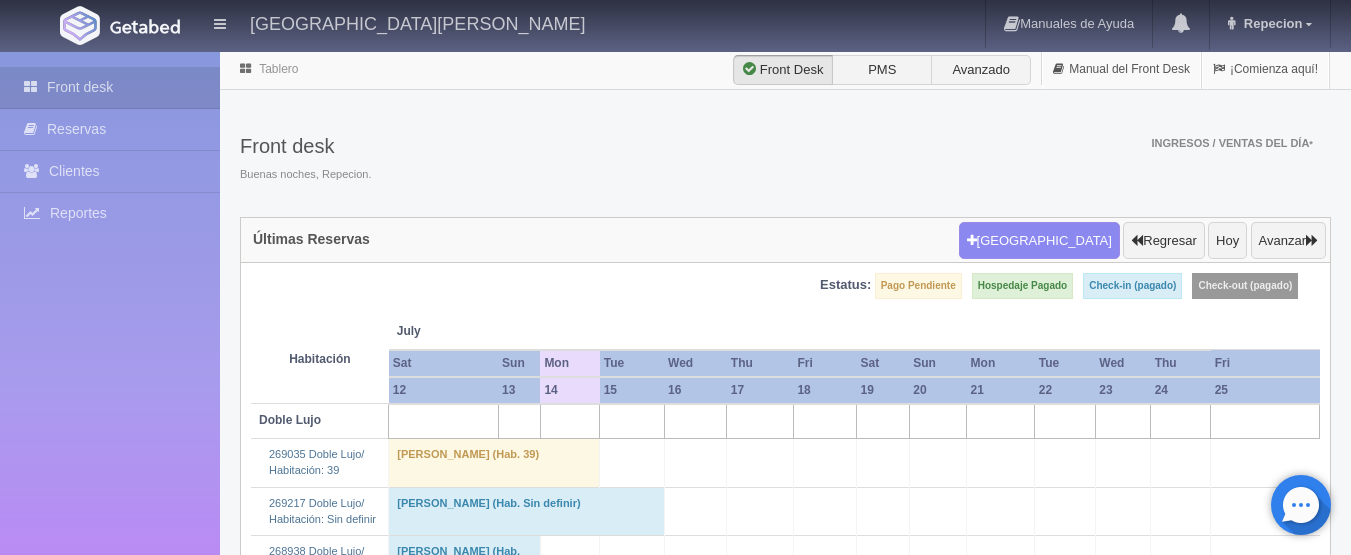scroll, scrollTop: 300, scrollLeft: 0, axis: vertical 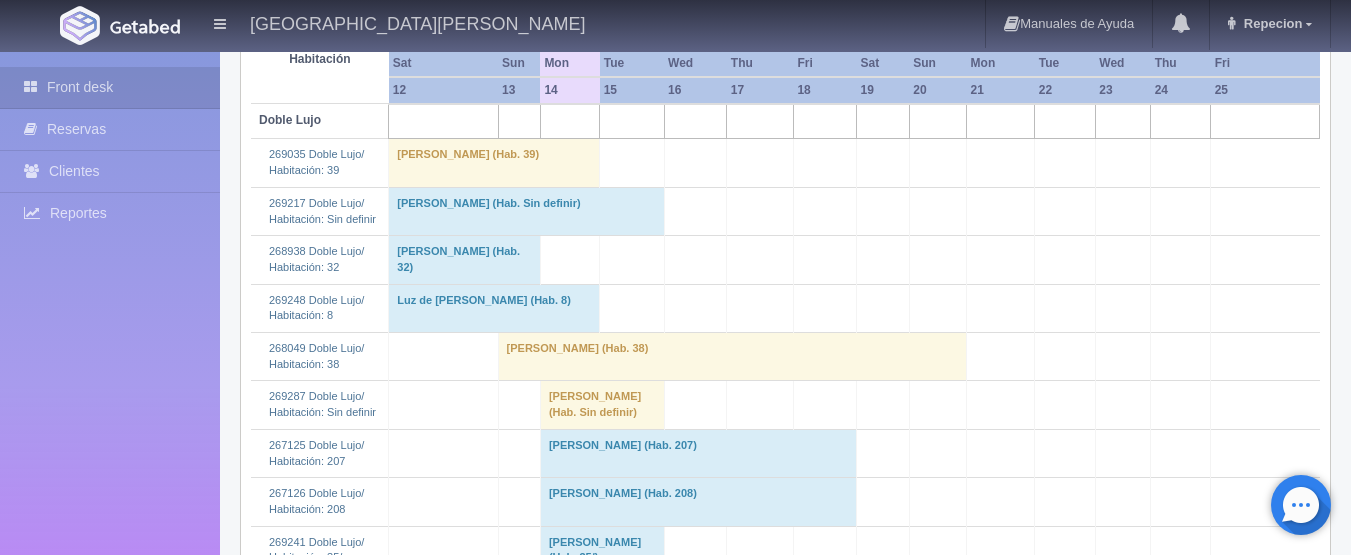 click on "[PERSON_NAME] 												(Hab. Sin definir)" at bounding box center [602, 405] 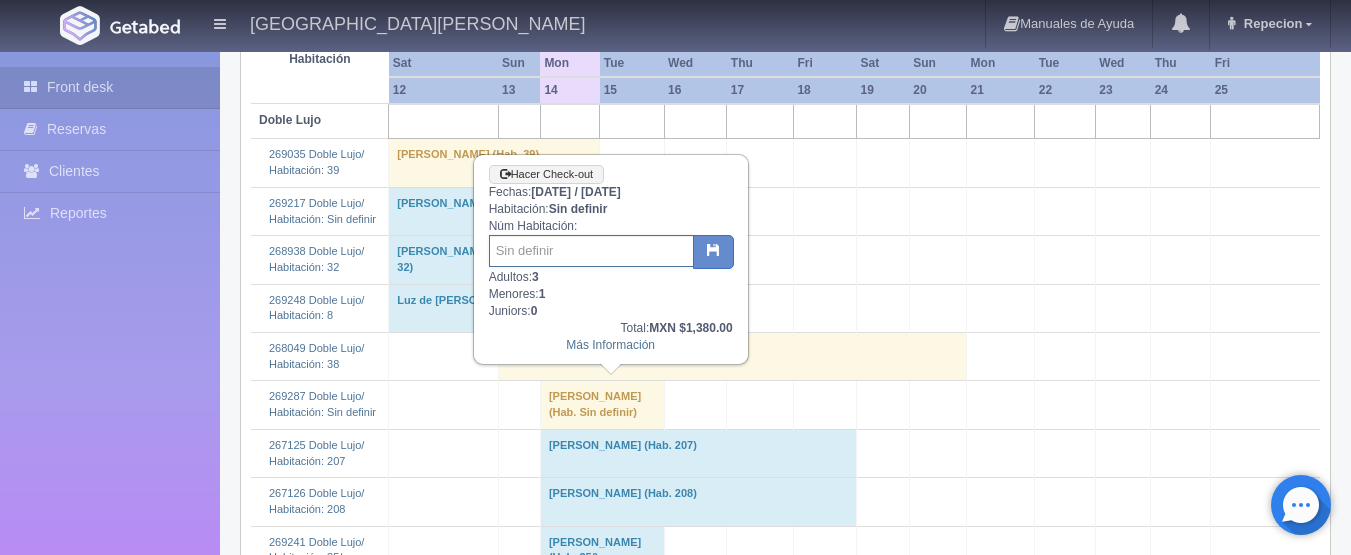 click at bounding box center [591, 251] 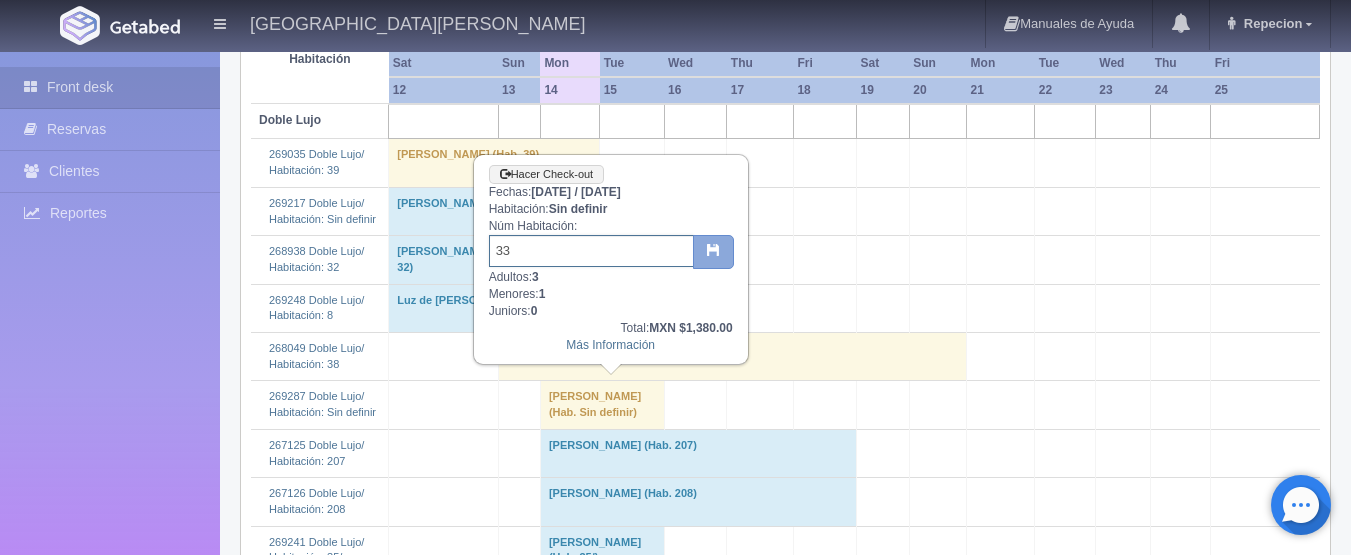 type on "33" 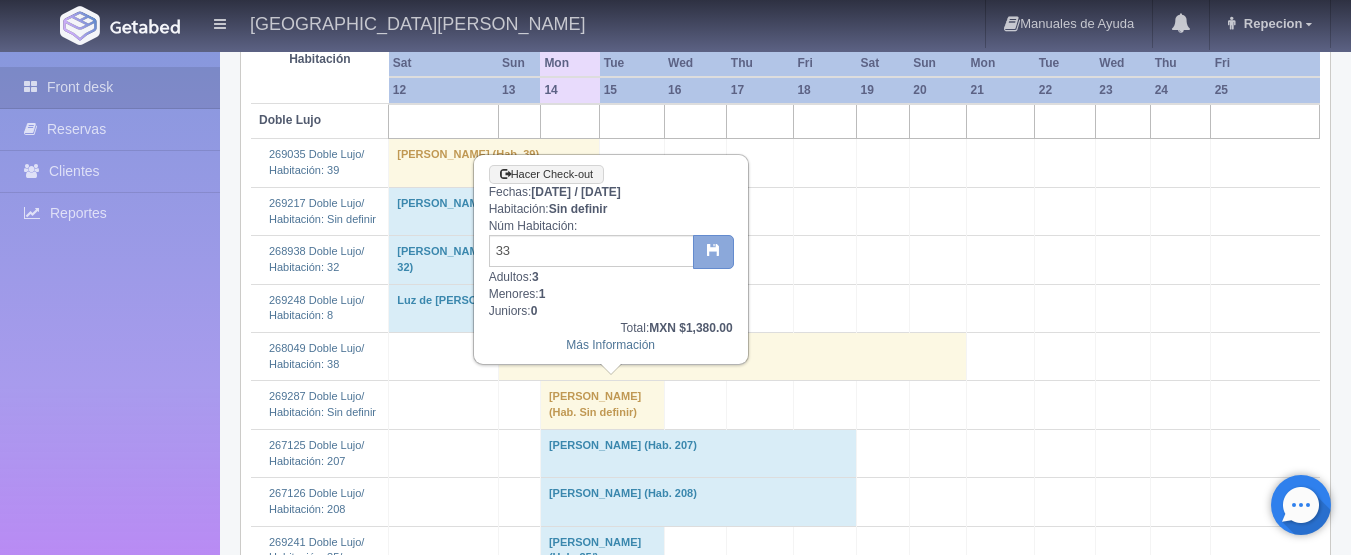 click at bounding box center [713, 249] 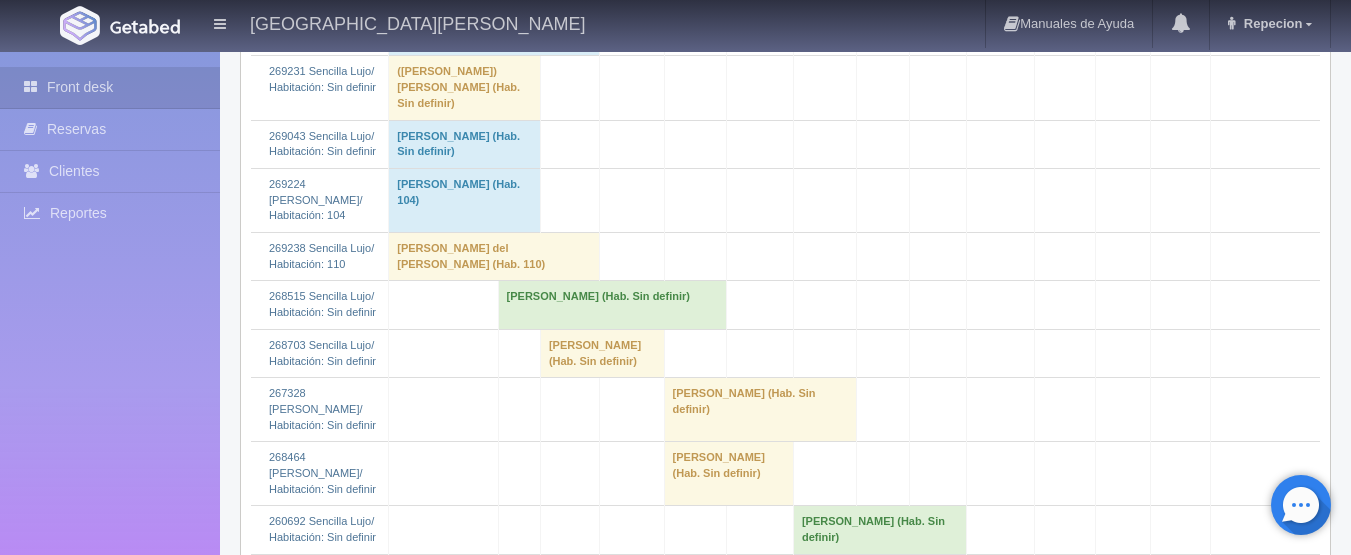scroll, scrollTop: 2900, scrollLeft: 0, axis: vertical 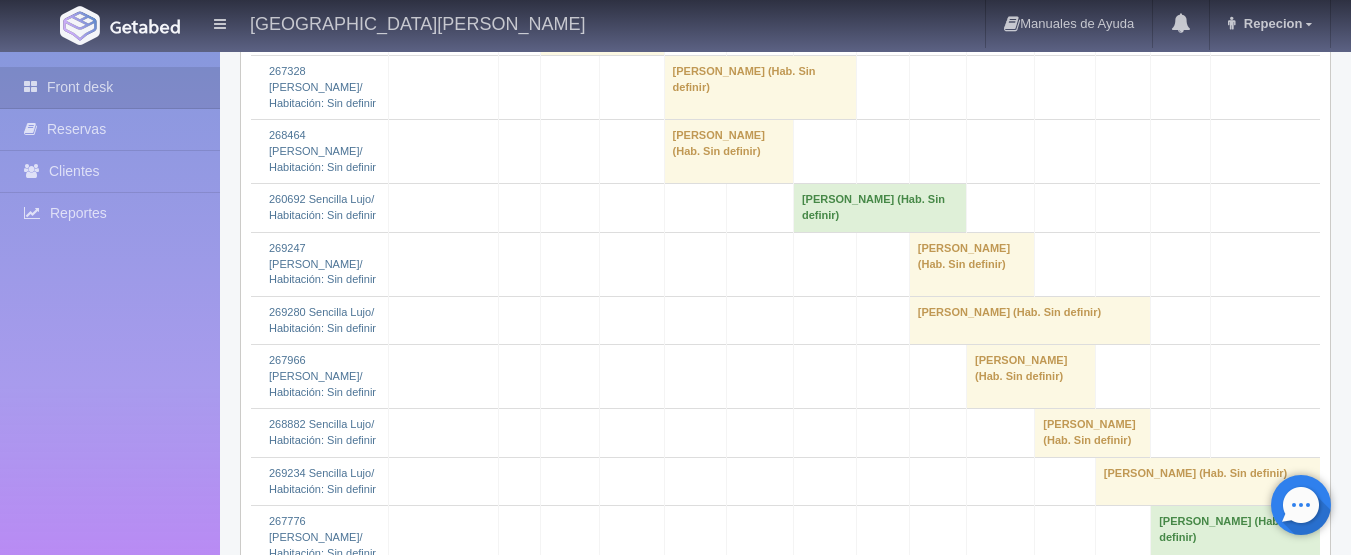 click on "[PERSON_NAME] 												(Hab. Sin definir)" at bounding box center [602, 31] 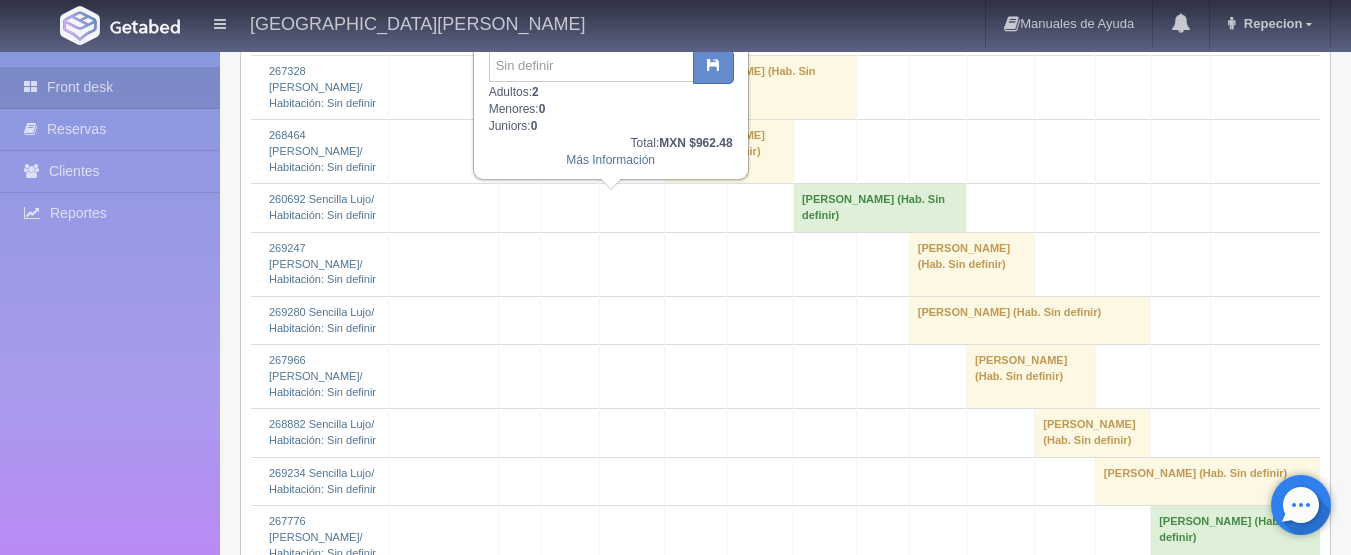 click on "[PERSON_NAME] 												(Hab. Sin definir)" at bounding box center (602, 31) 